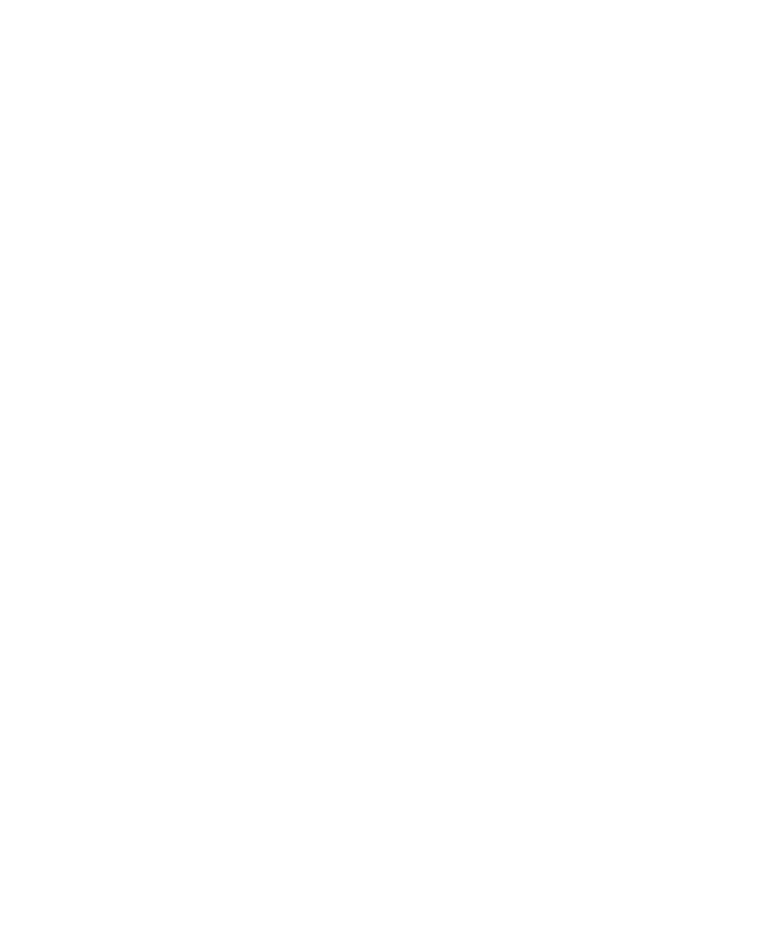 scroll, scrollTop: 0, scrollLeft: 0, axis: both 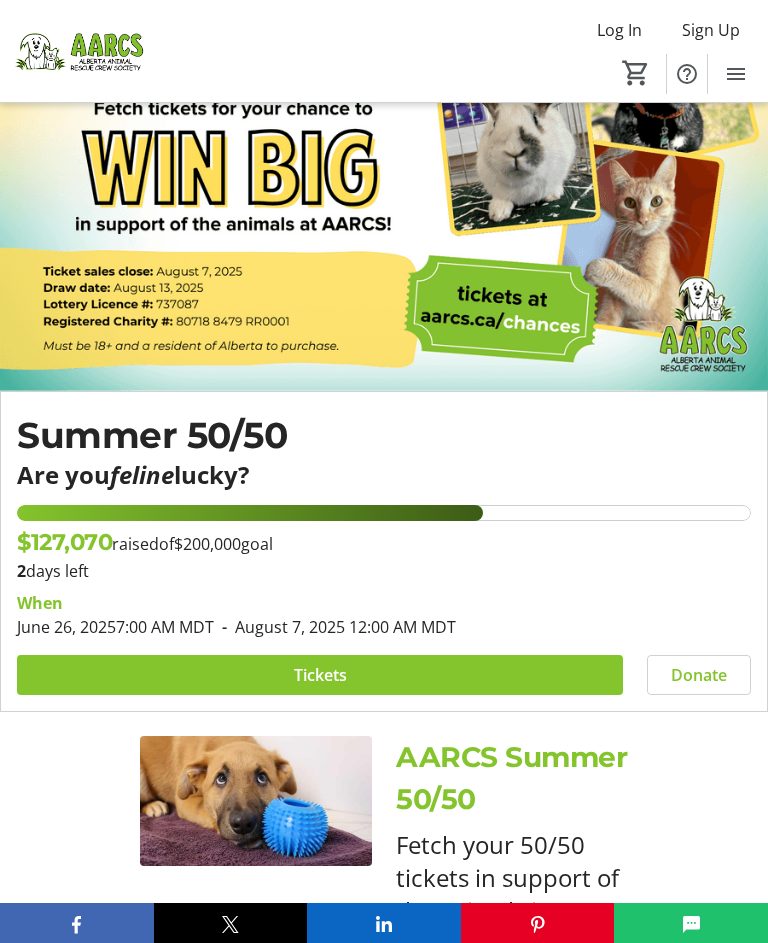 click on "Tickets" at bounding box center (320, 675) 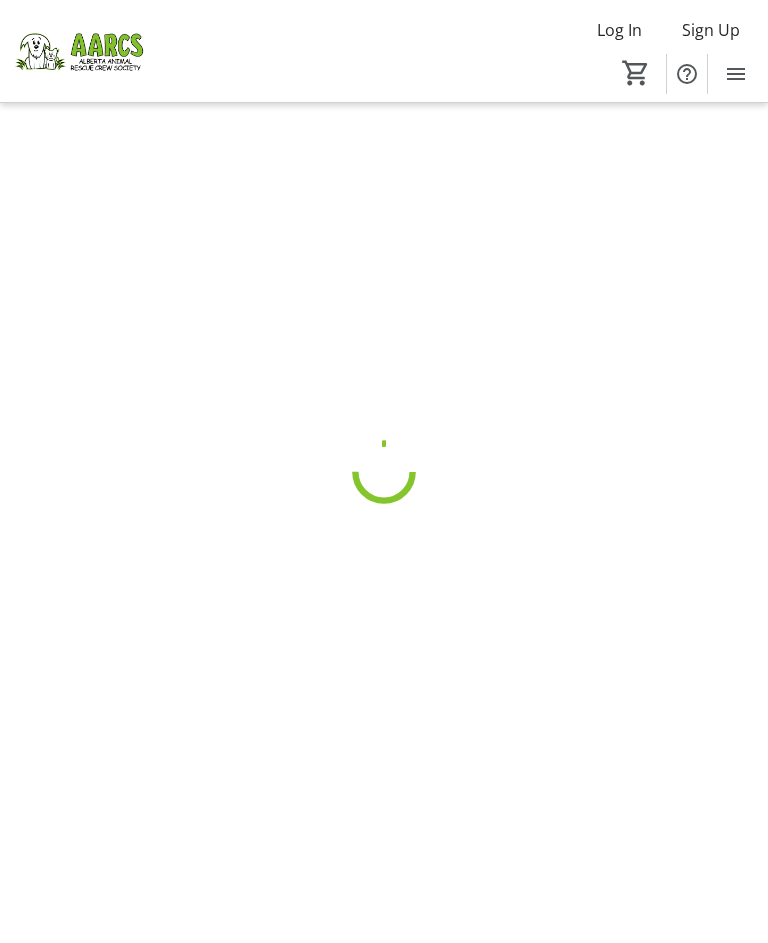 scroll, scrollTop: 0, scrollLeft: 0, axis: both 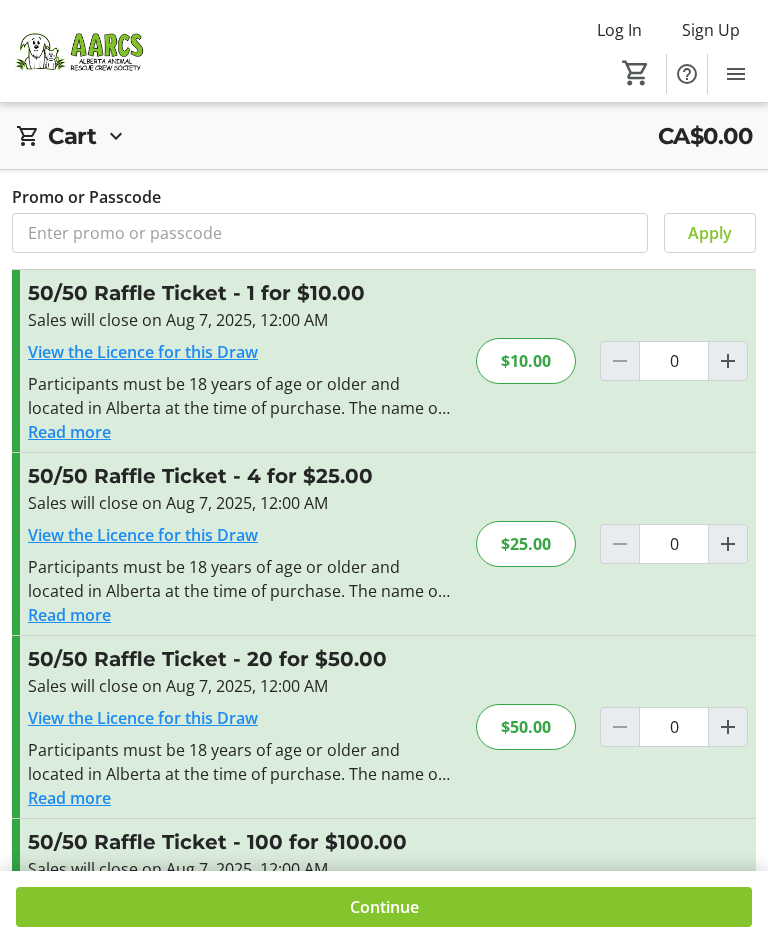 click 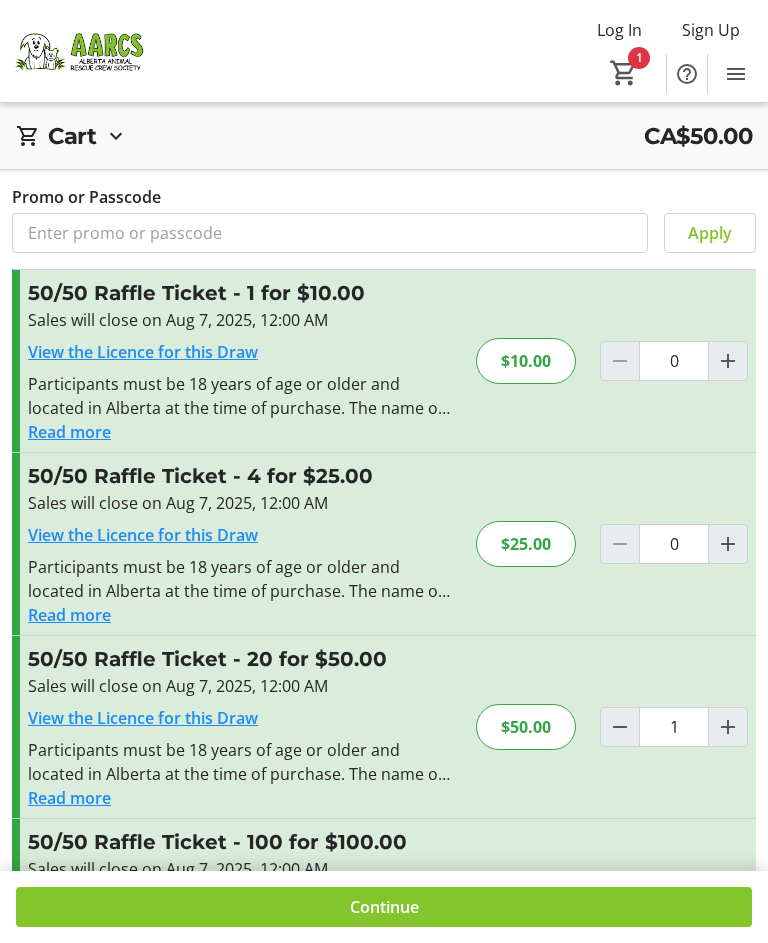 scroll, scrollTop: 114, scrollLeft: 0, axis: vertical 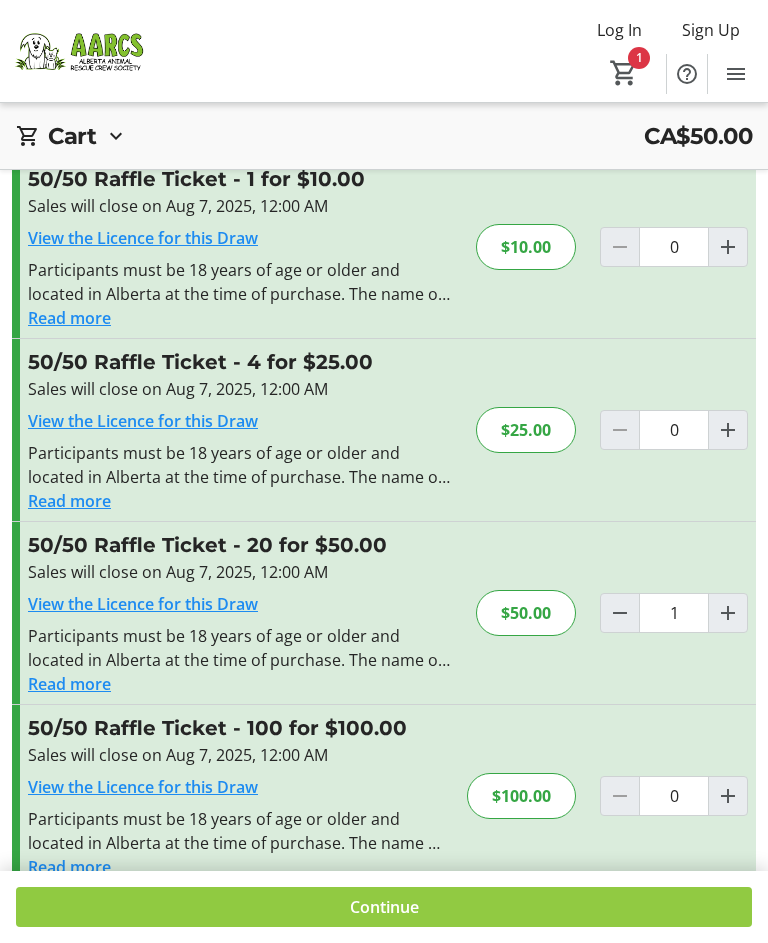 click on "Continue" 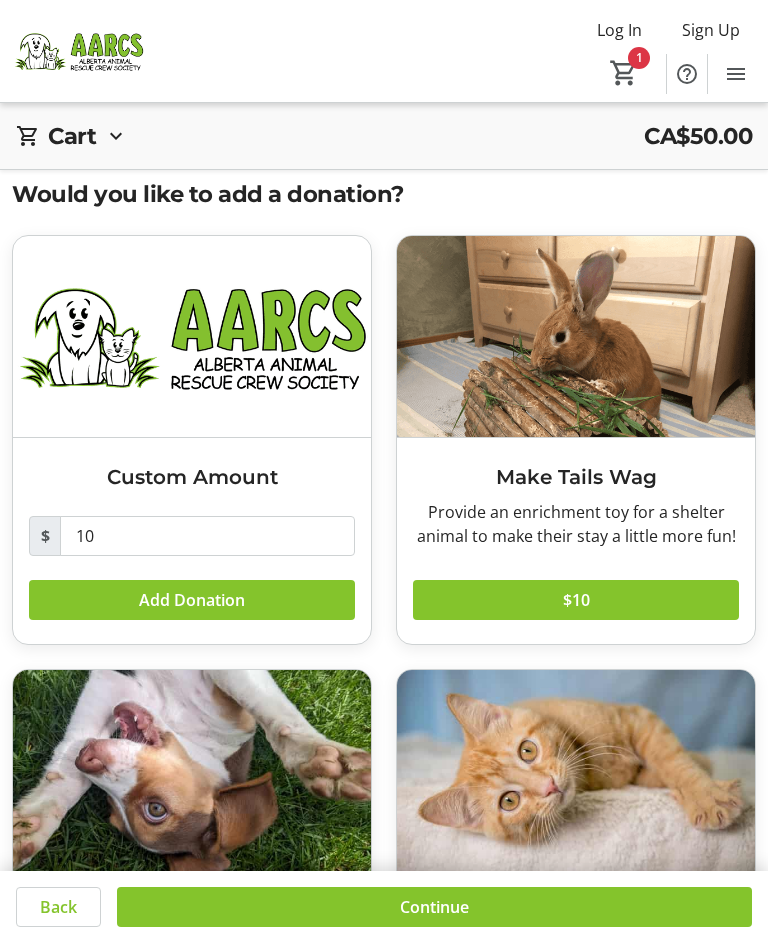 scroll, scrollTop: 0, scrollLeft: 0, axis: both 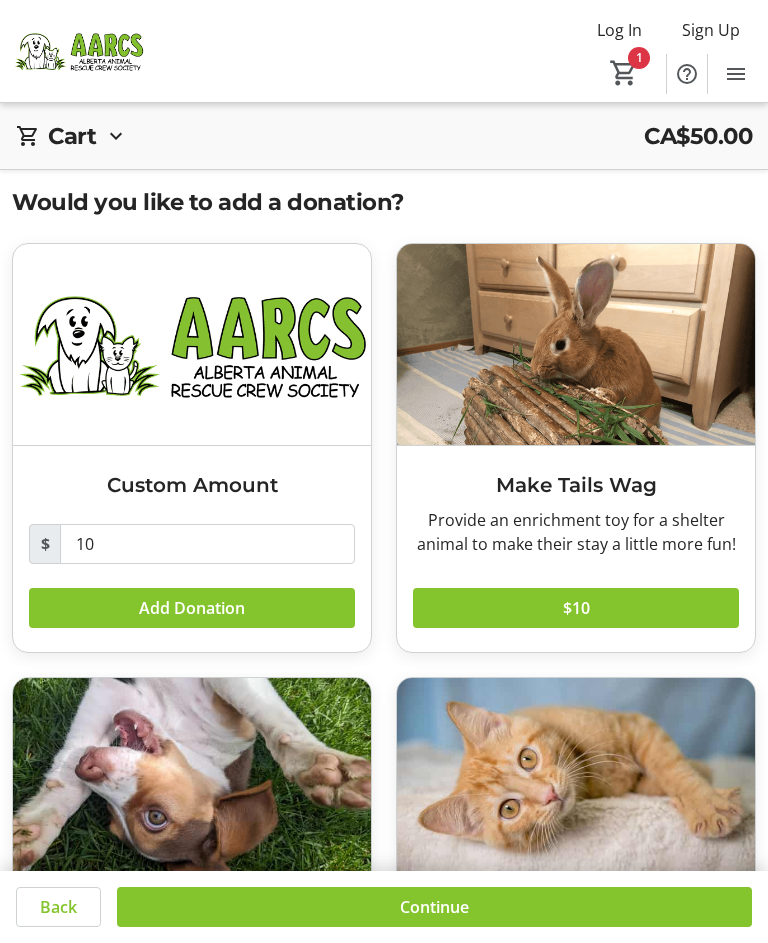 click on "Continue" 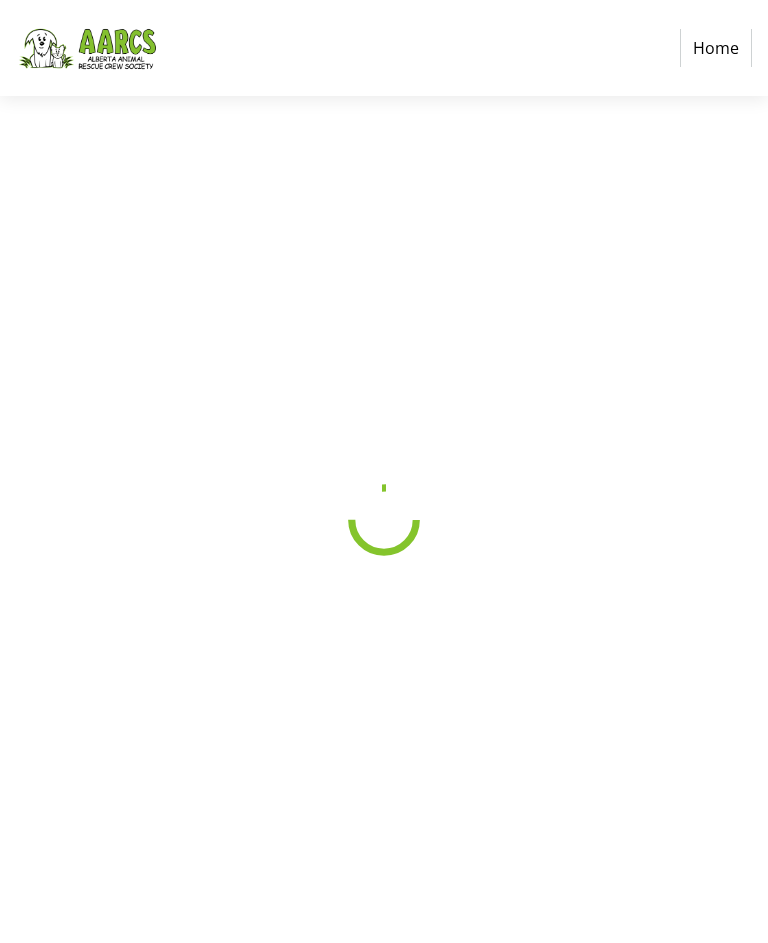 select on "CA" 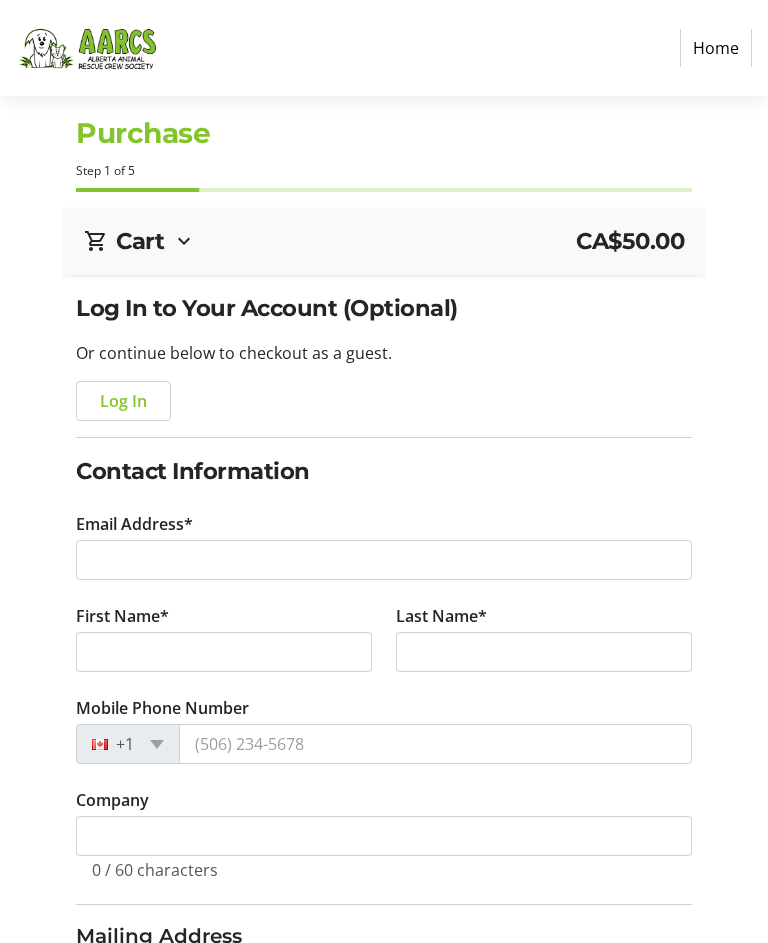 click on "Log In" 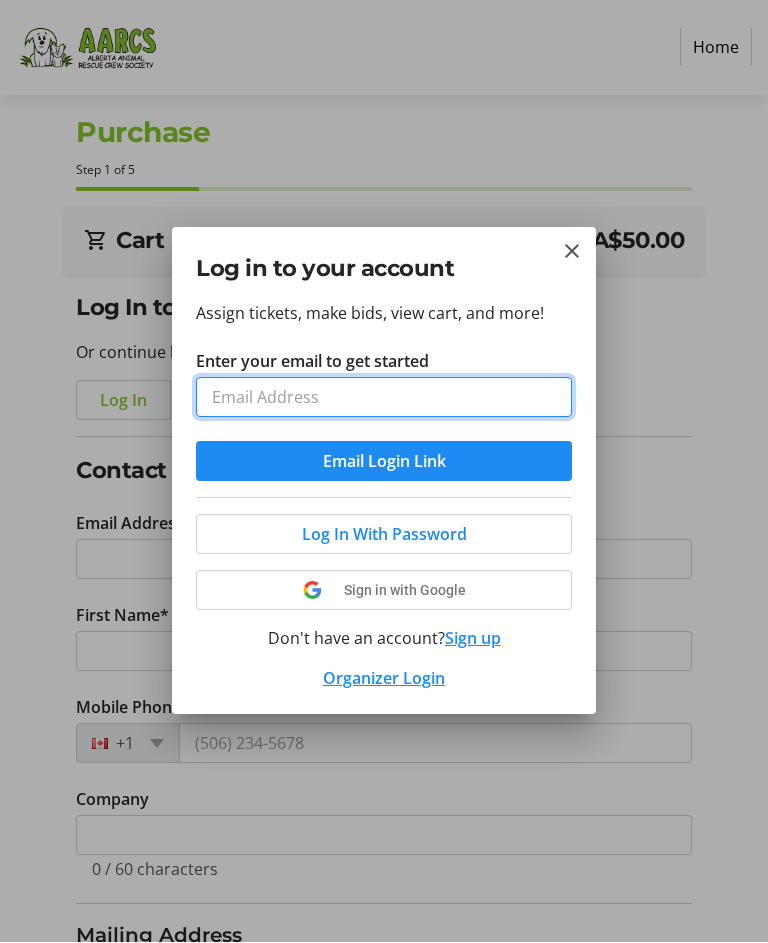 click on "Enter your email to get started" at bounding box center (384, 398) 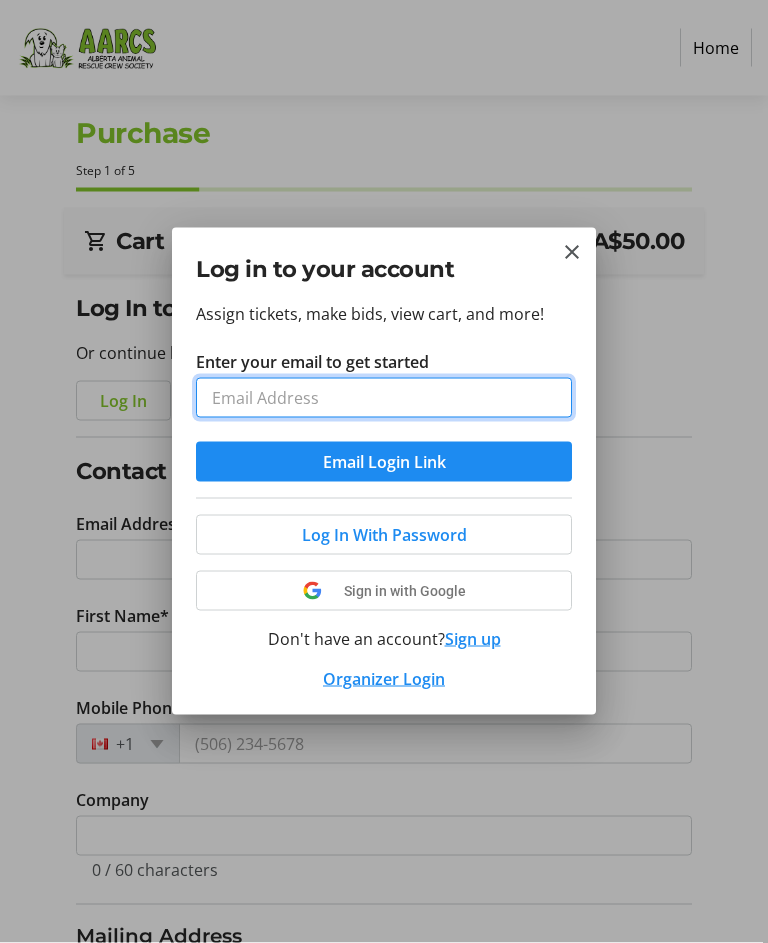 type on "r" 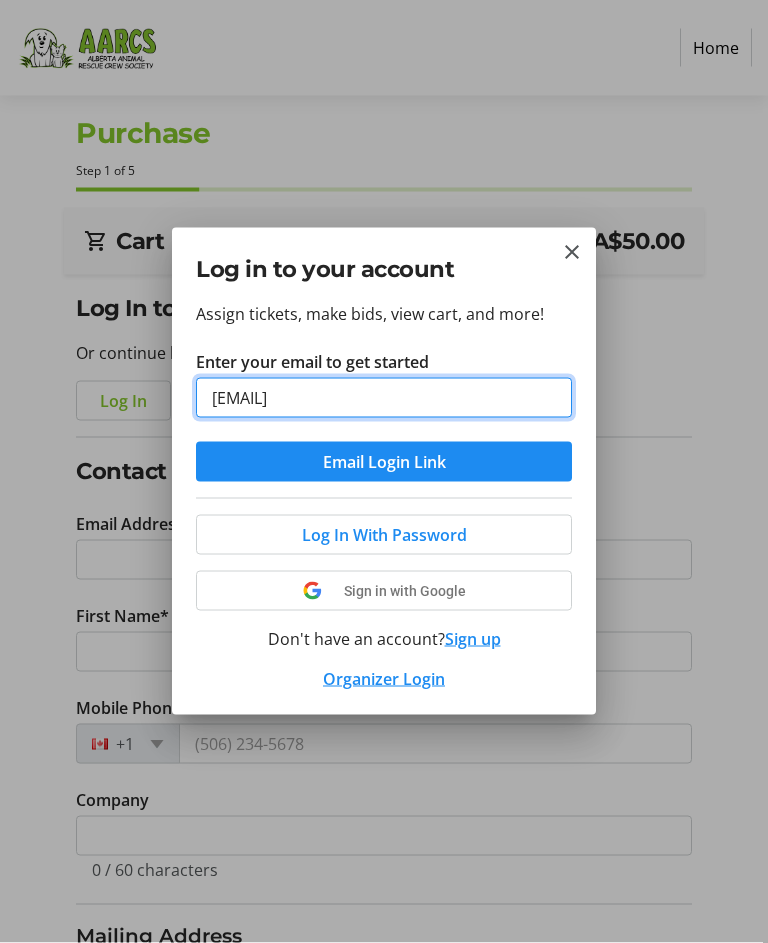 type on "[EMAIL]" 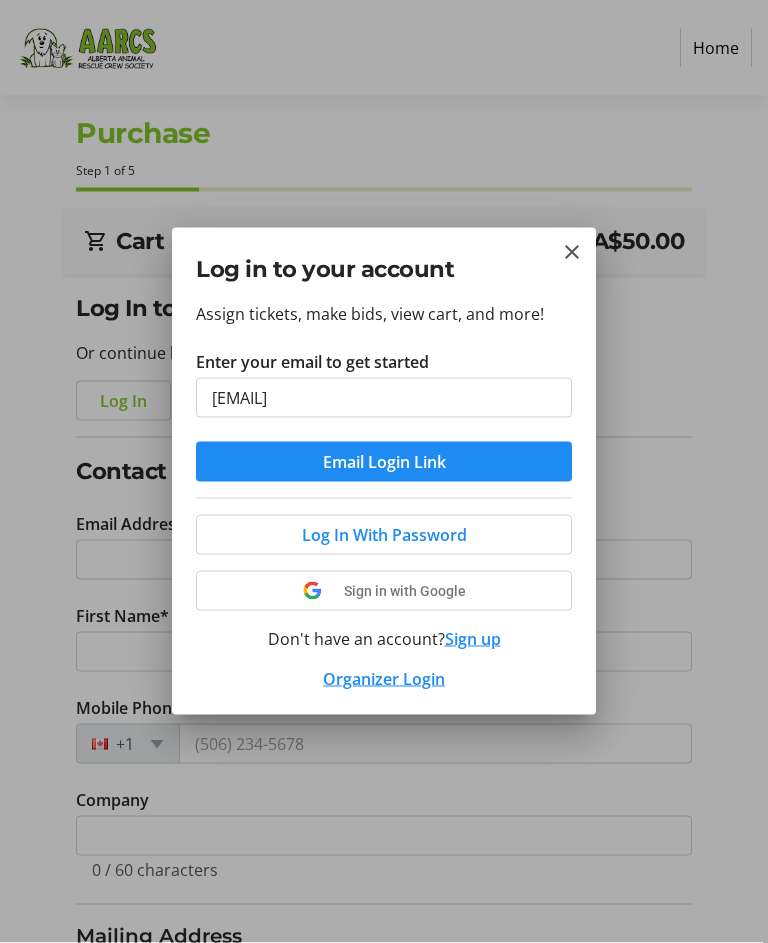 click at bounding box center [384, 462] 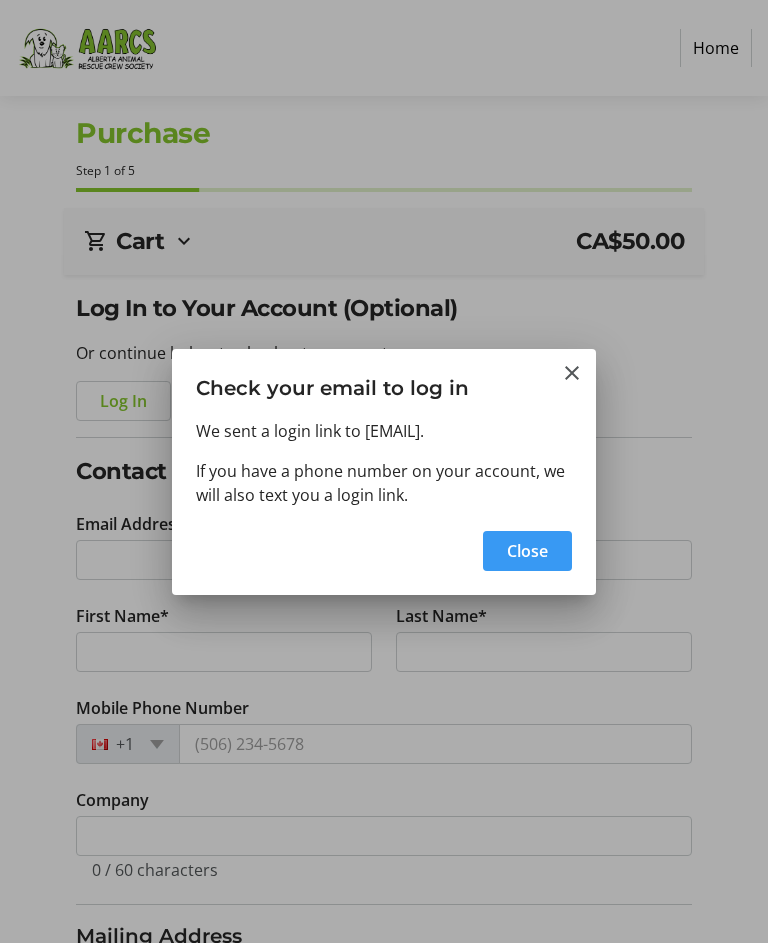click at bounding box center [527, 551] 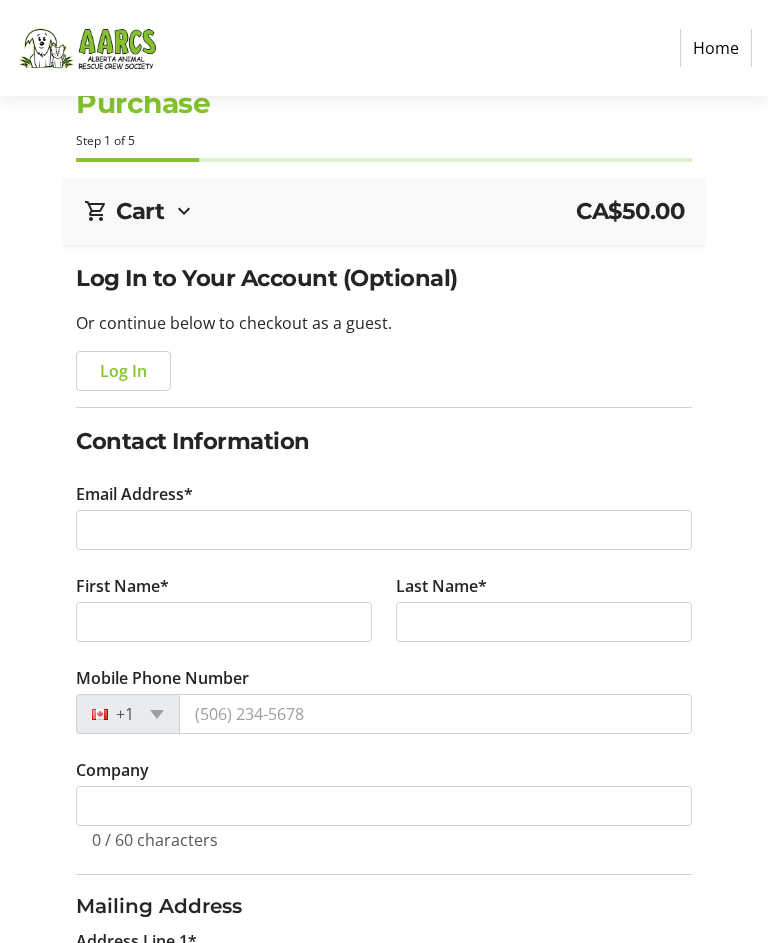 scroll, scrollTop: 0, scrollLeft: 0, axis: both 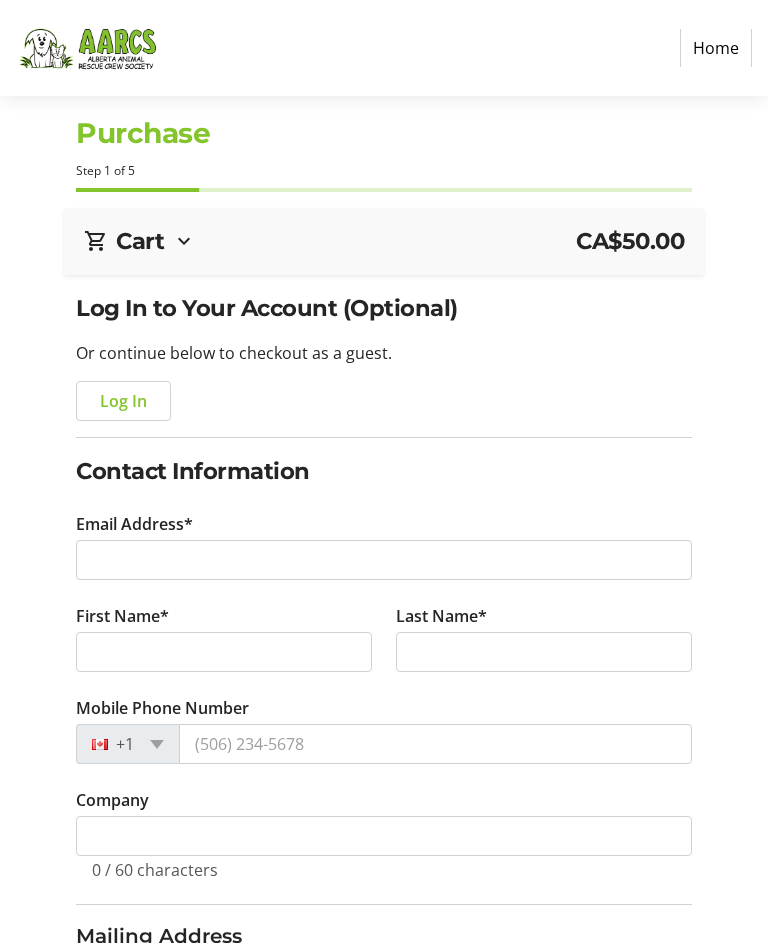type on "[EMAIL]" 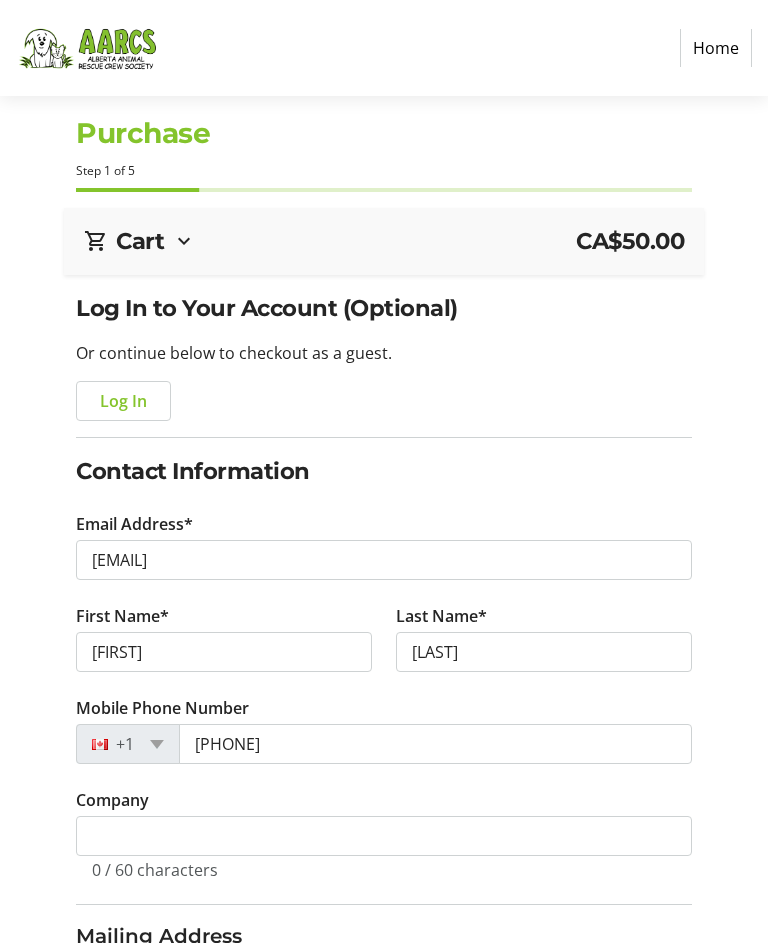 radio on "true" 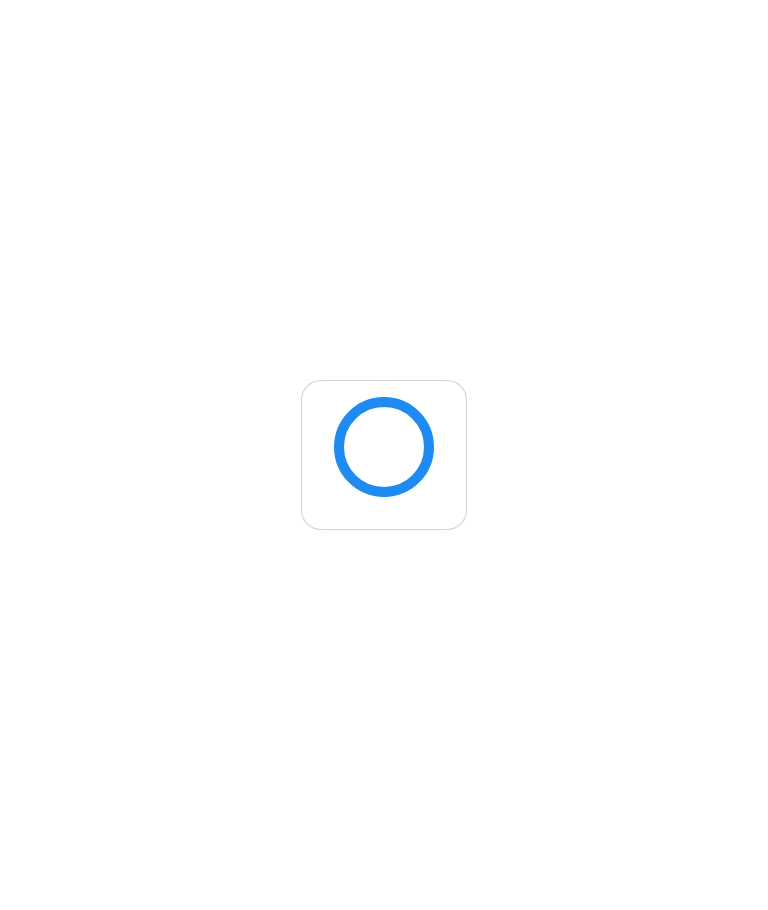 scroll, scrollTop: 0, scrollLeft: 0, axis: both 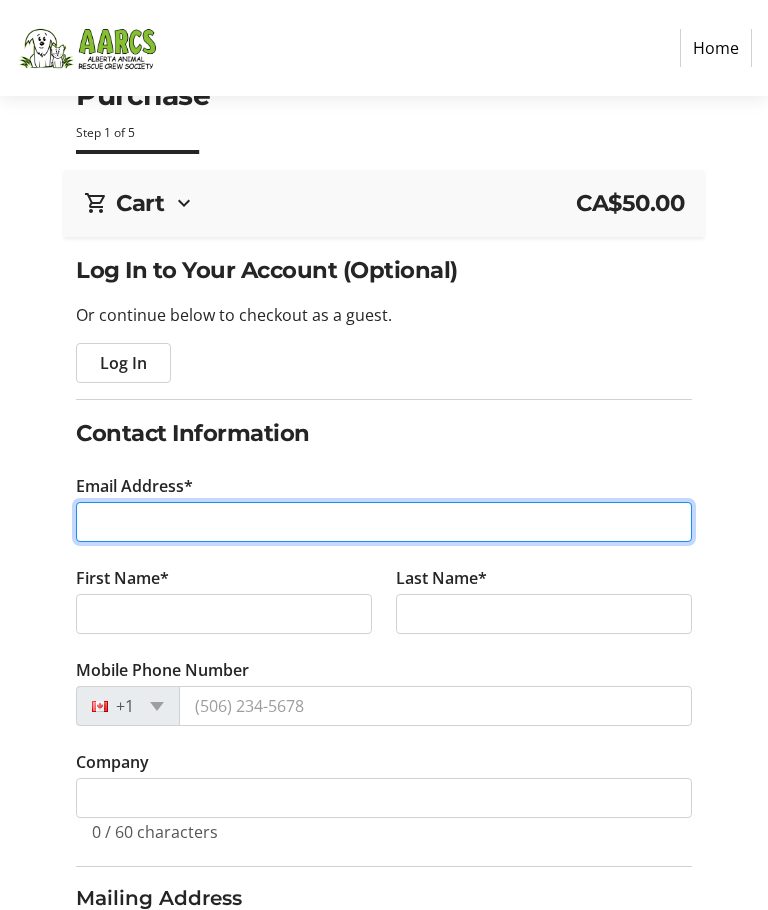 click on "Email Address*" at bounding box center [384, 522] 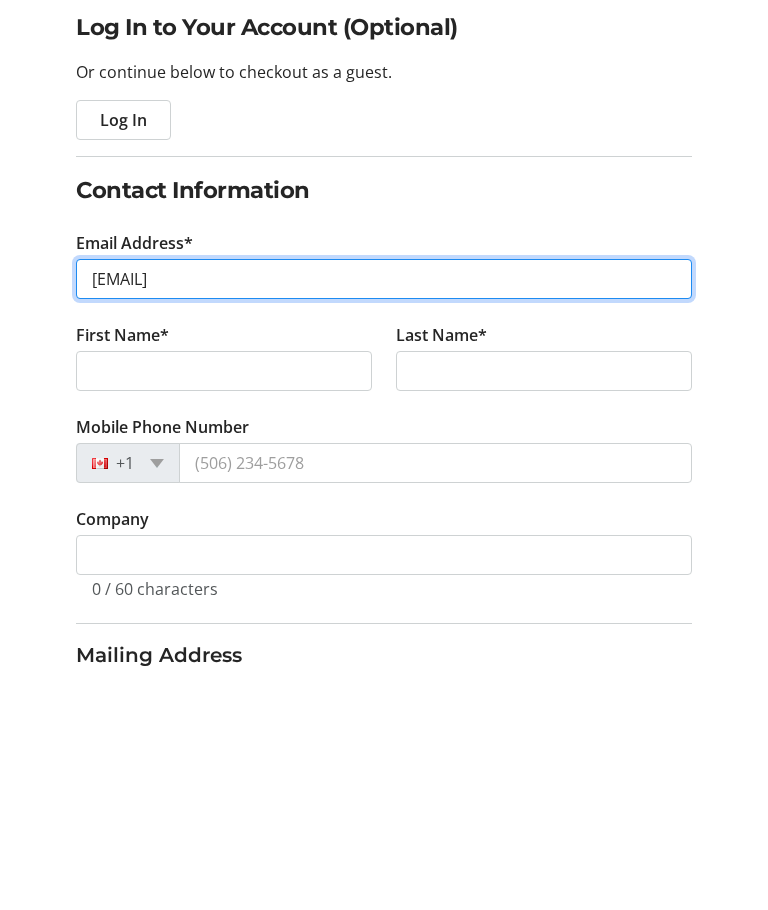 type on "[EMAIL]" 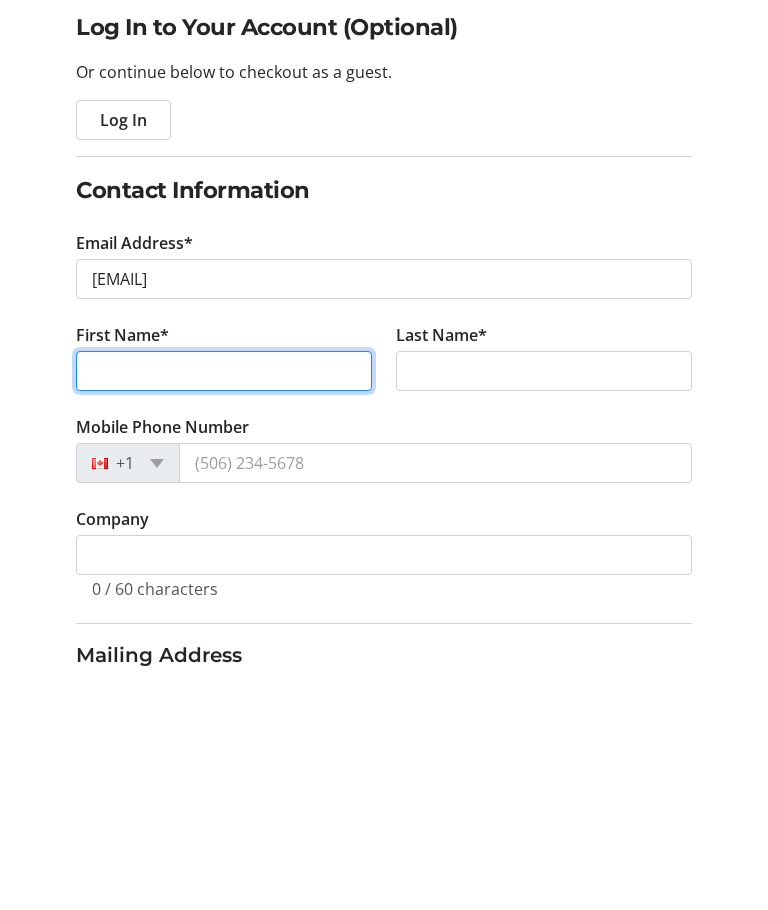 click on "First Name*" at bounding box center (224, 615) 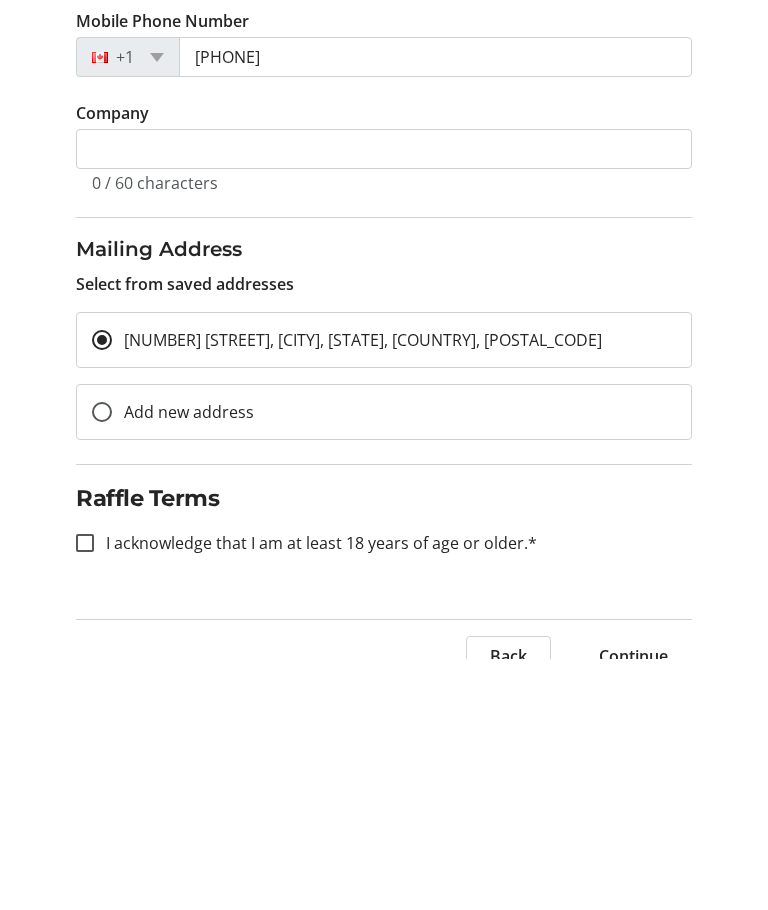 scroll, scrollTop: 330, scrollLeft: 0, axis: vertical 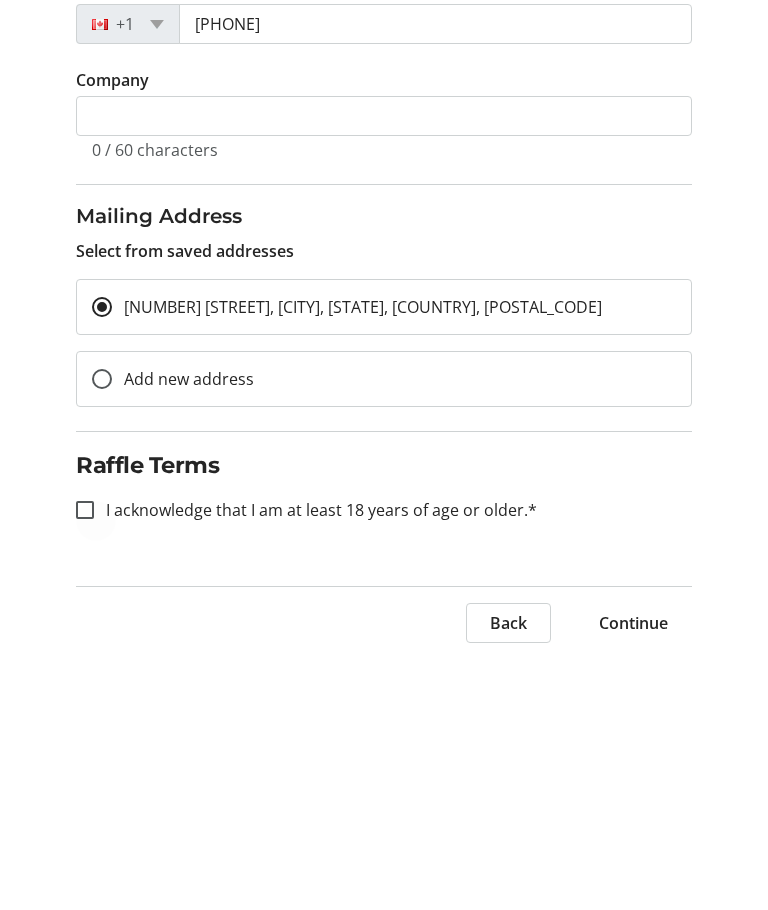 type on "[FIRST]" 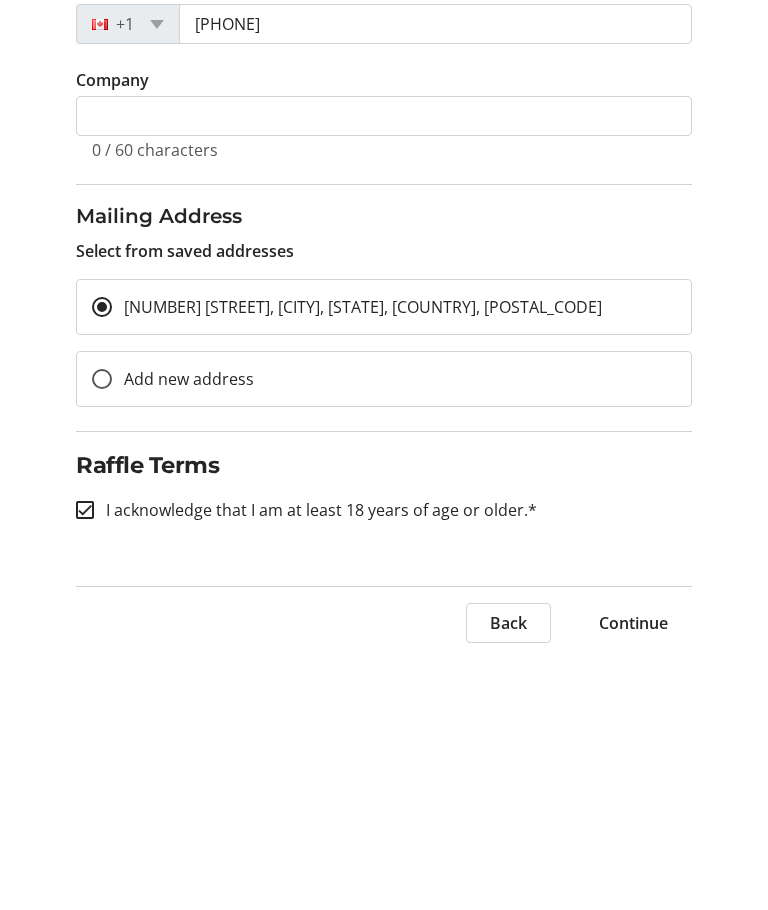 checkbox on "true" 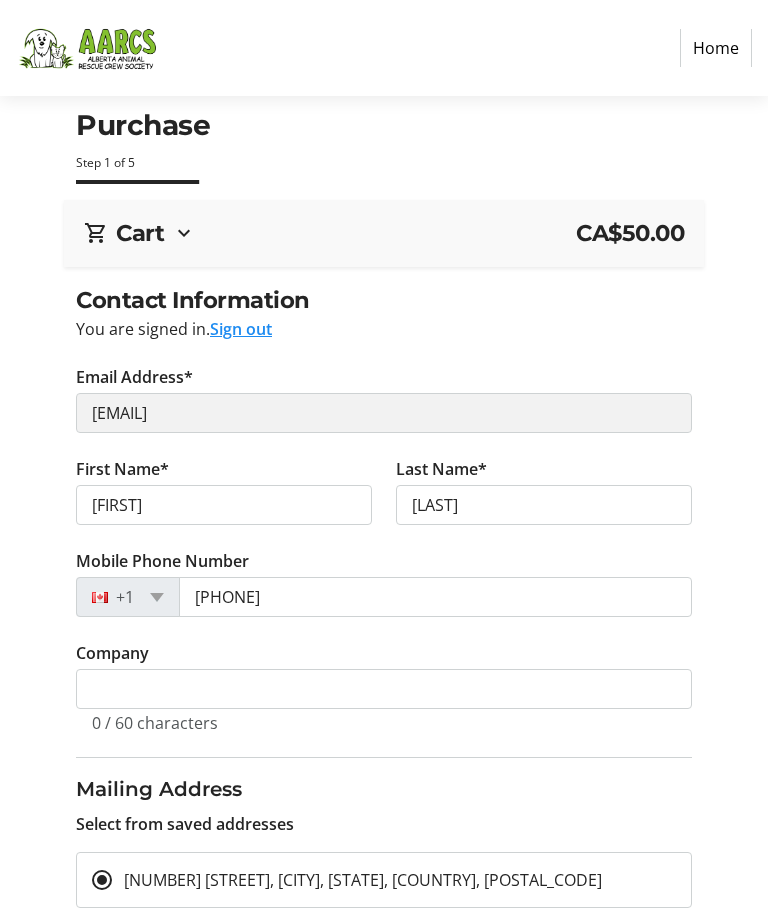 scroll, scrollTop: 6, scrollLeft: 0, axis: vertical 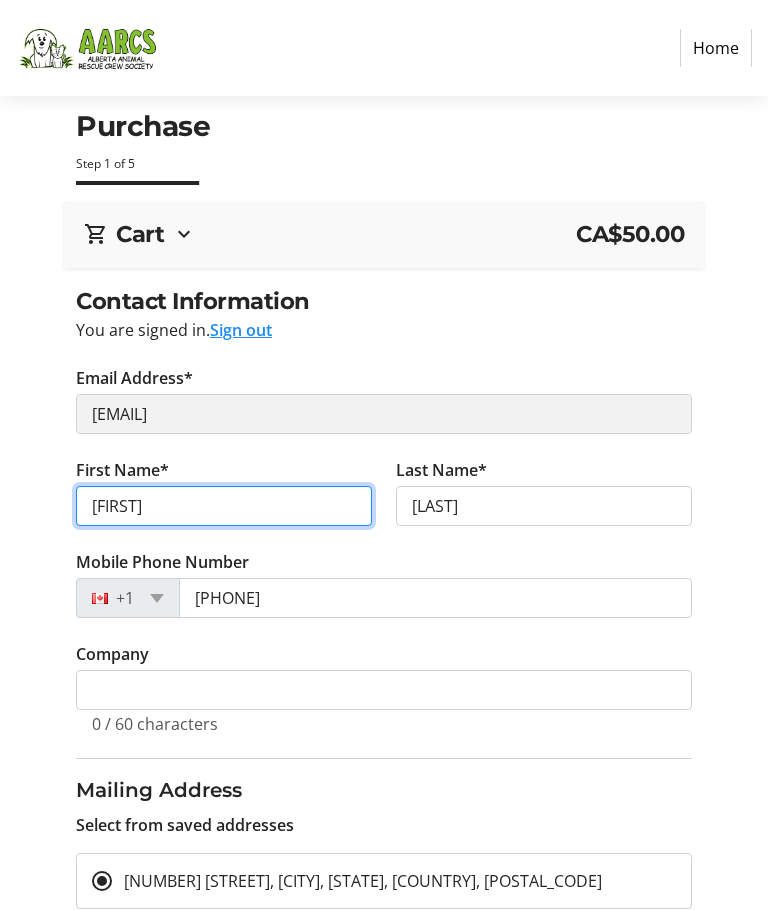click on "[FIRST]" at bounding box center (224, 507) 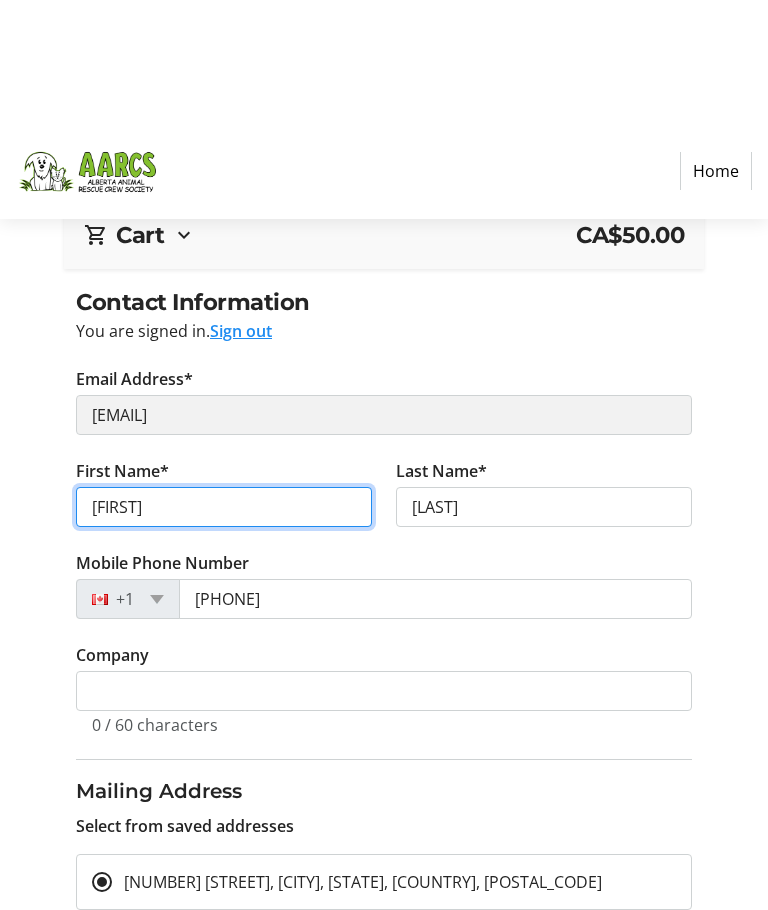 scroll, scrollTop: 330, scrollLeft: 0, axis: vertical 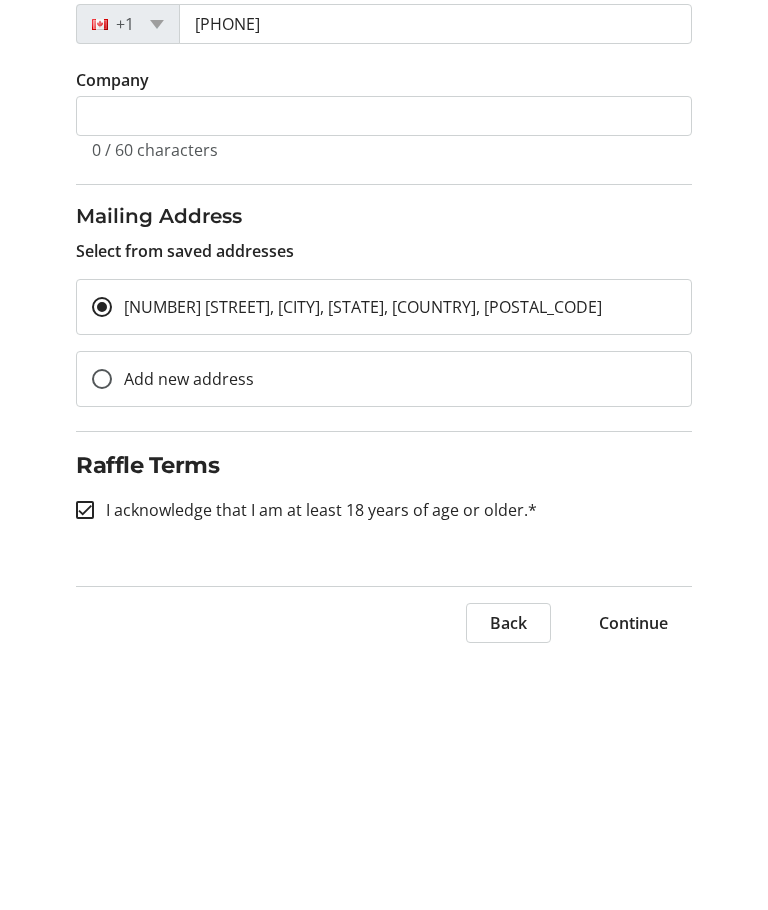 type on "[FIRST]" 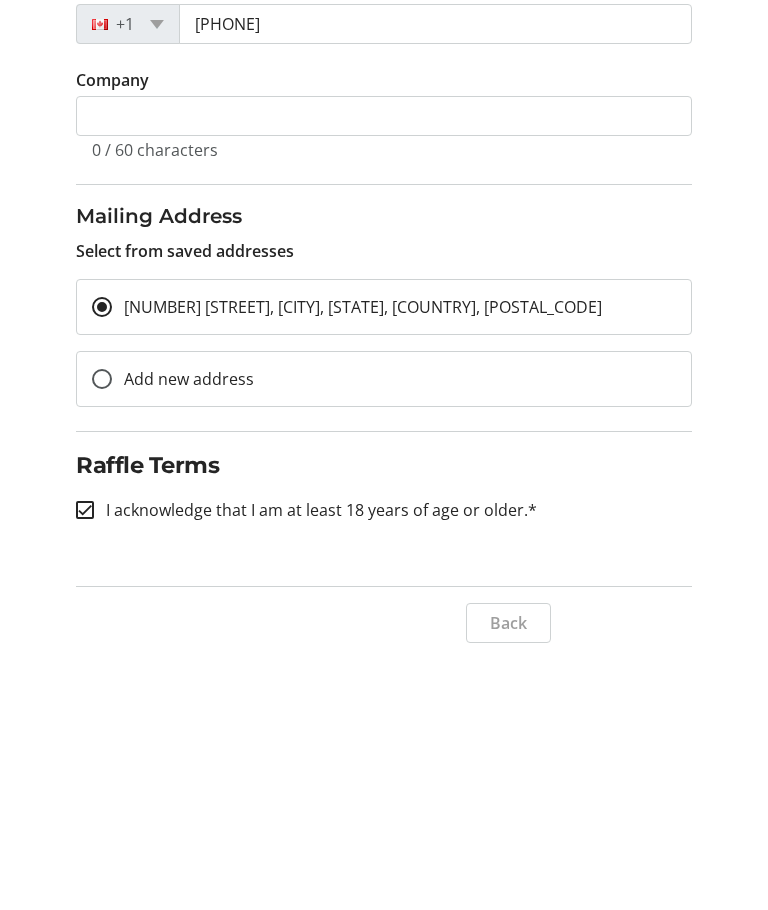 scroll, scrollTop: 261, scrollLeft: 0, axis: vertical 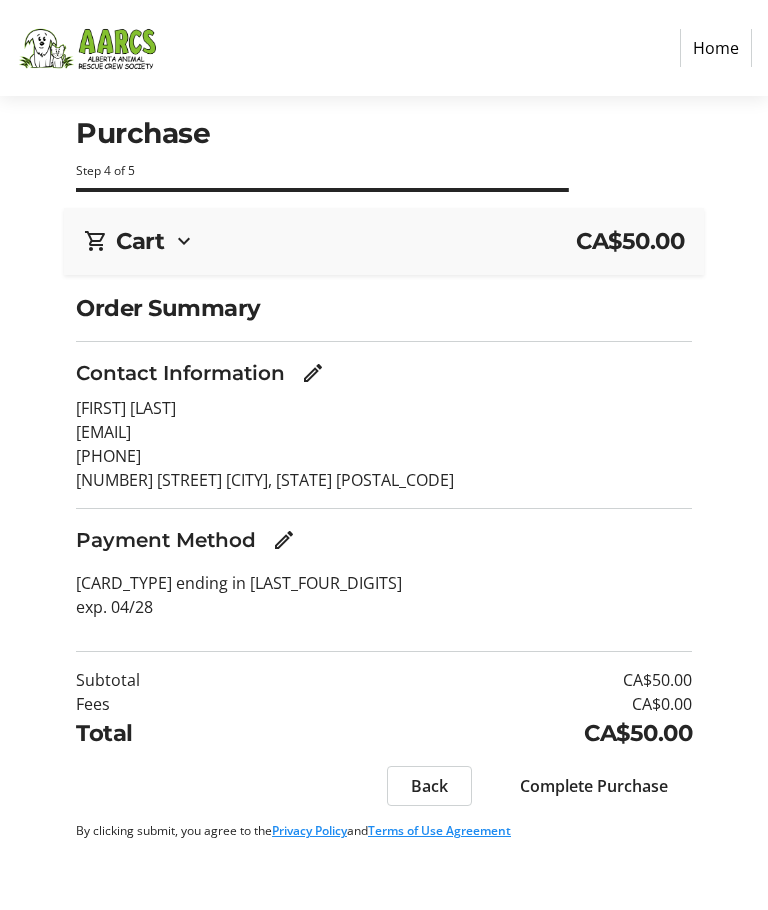 click on "Complete Purchase" 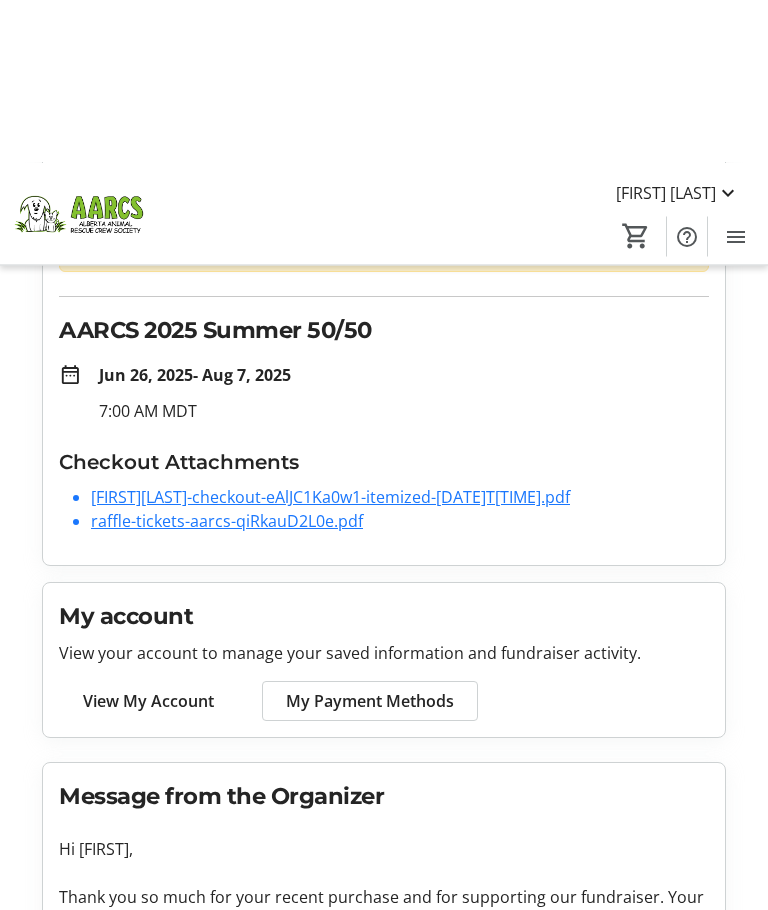 scroll, scrollTop: 0, scrollLeft: 0, axis: both 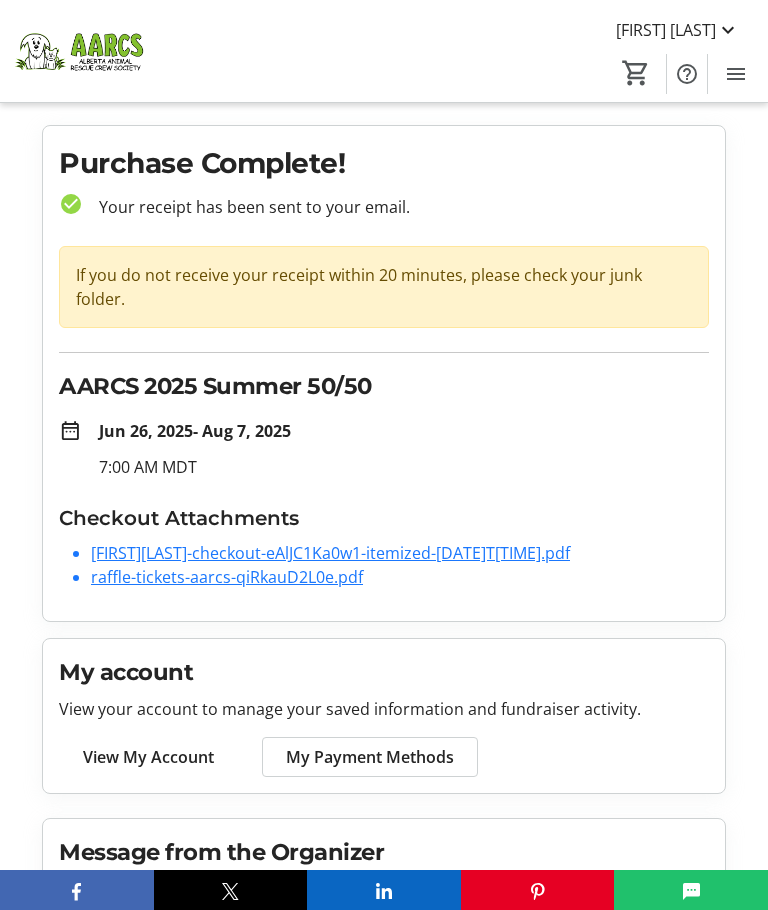click 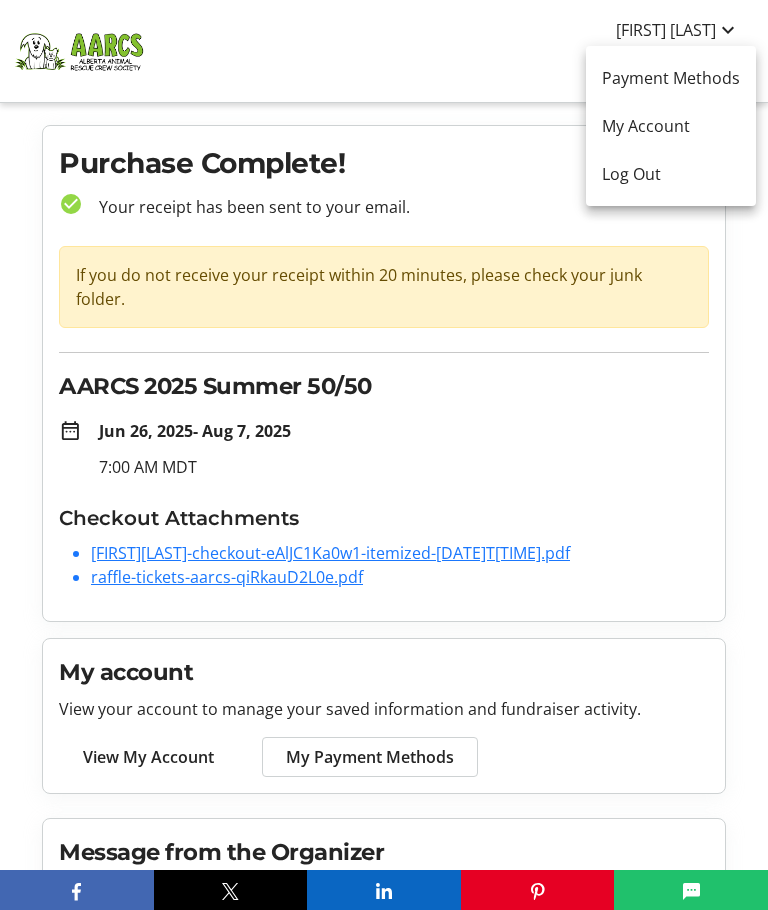 click on "Log Out" at bounding box center [671, 174] 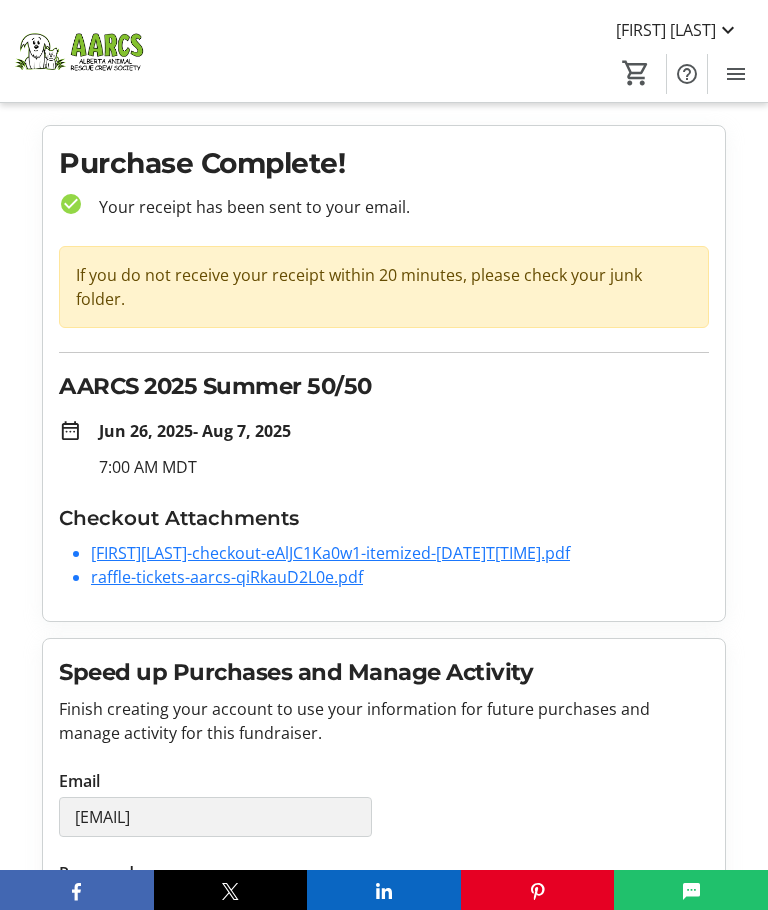 scroll, scrollTop: 2, scrollLeft: 0, axis: vertical 